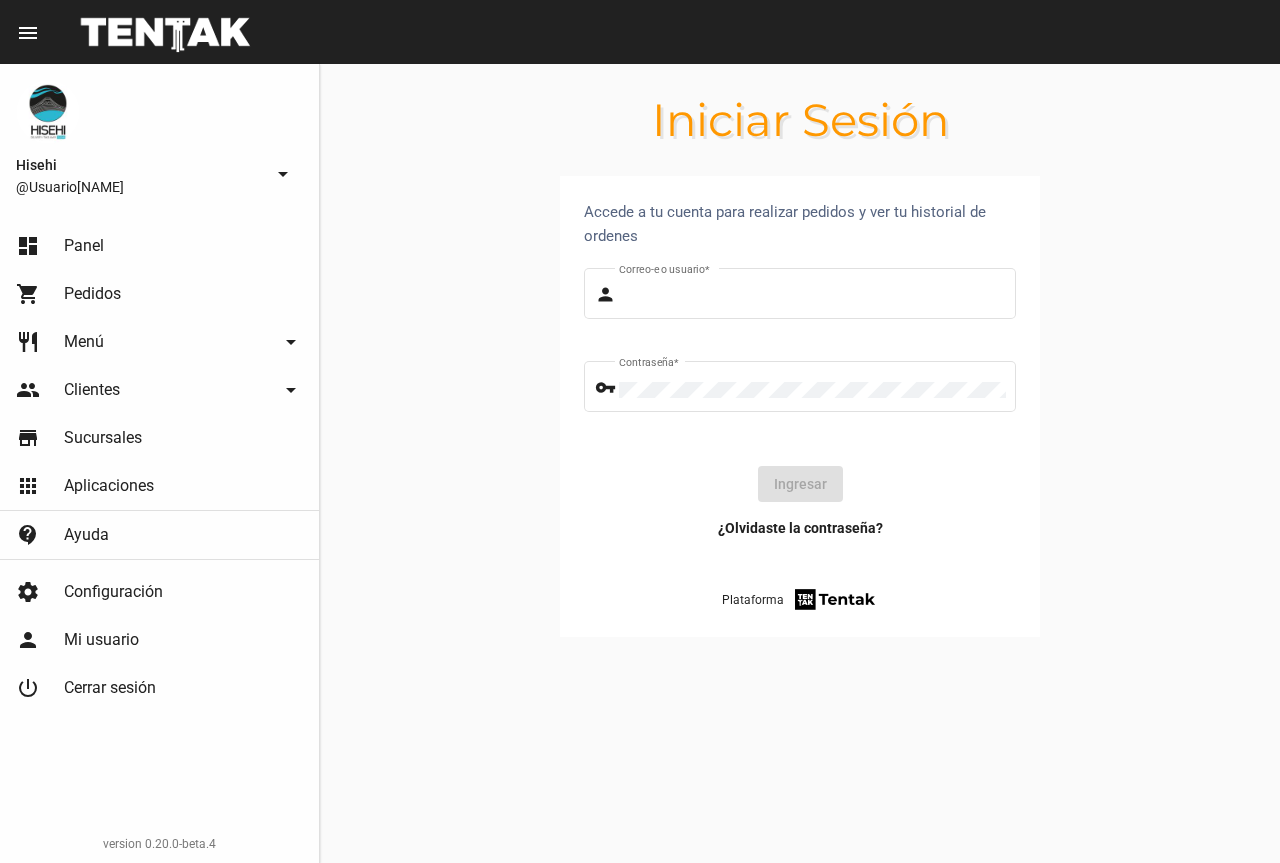 scroll, scrollTop: 0, scrollLeft: 0, axis: both 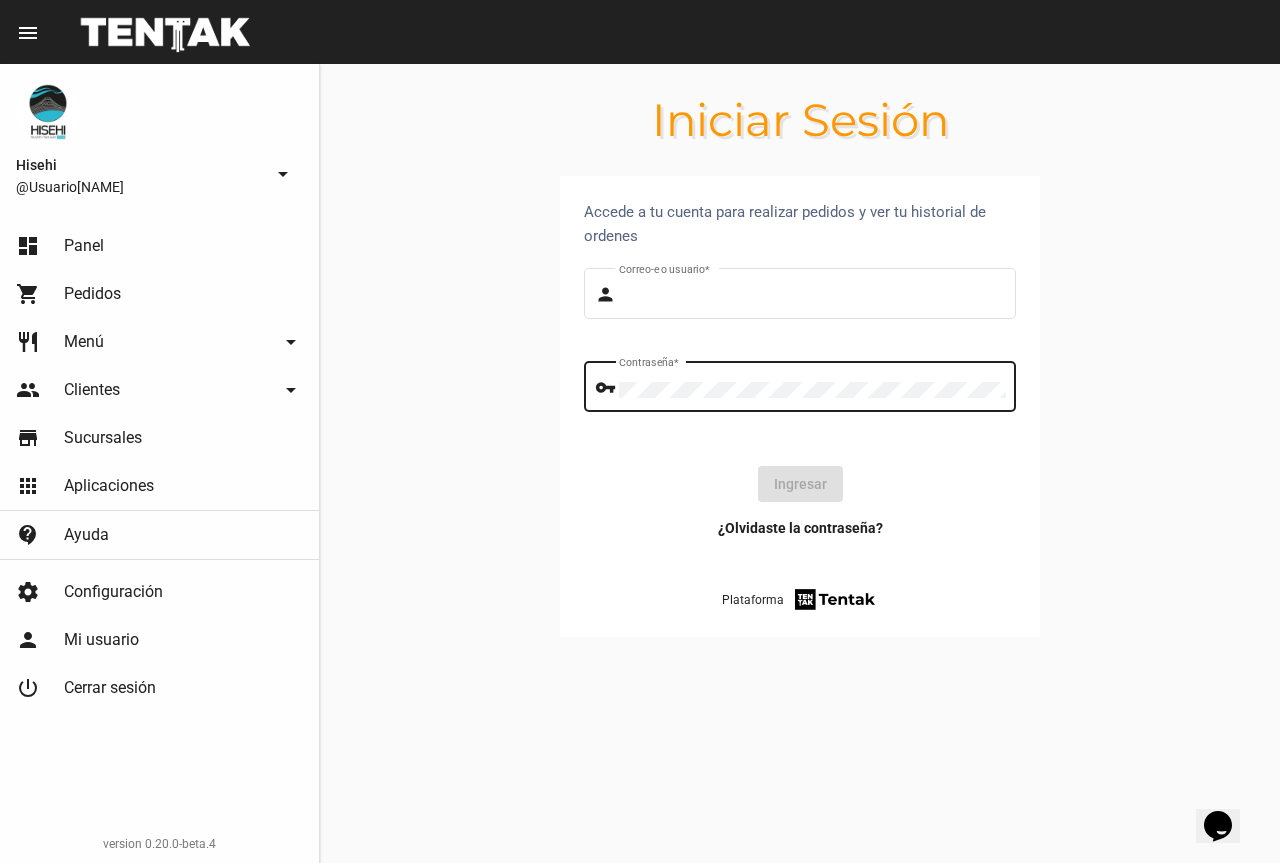 type on "UsuarioHisehi" 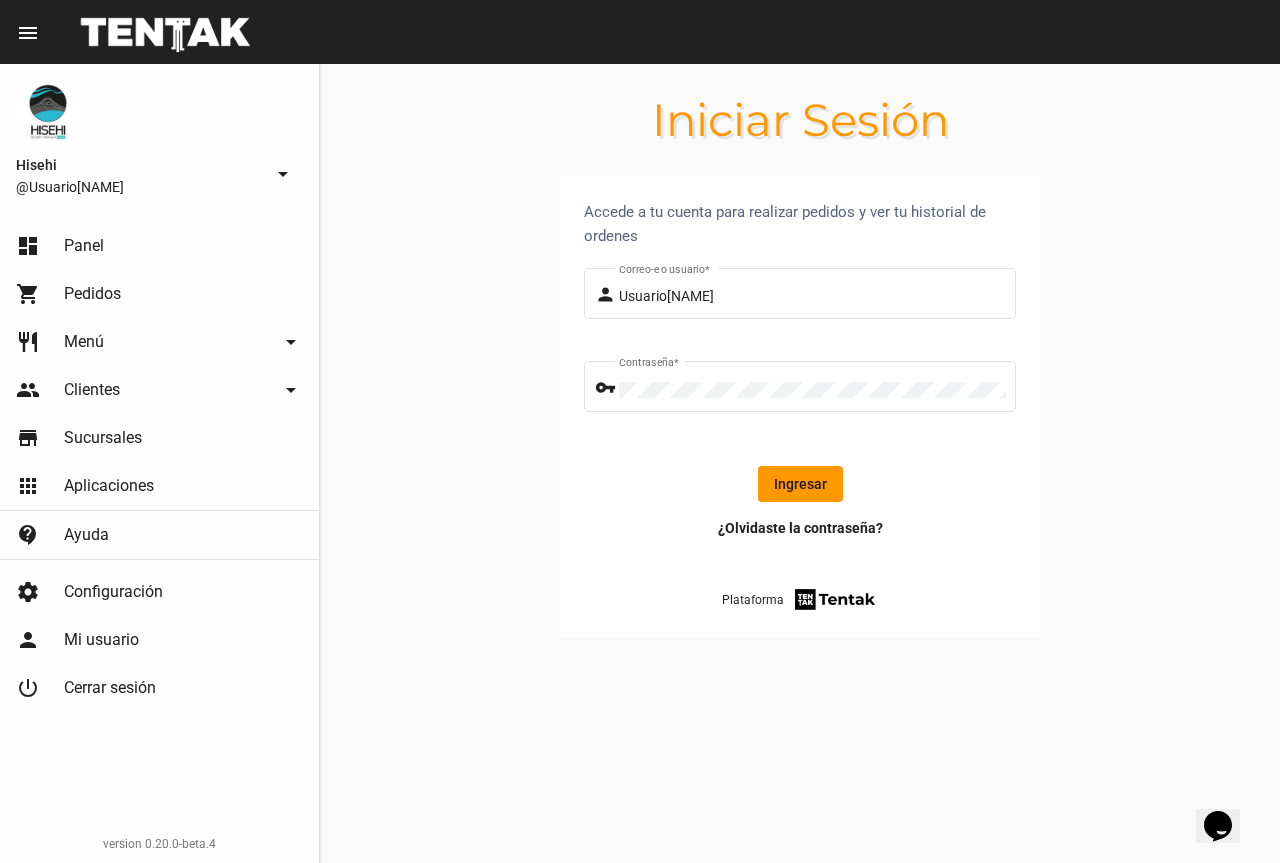 click on "Ingresar" at bounding box center [800, 484] 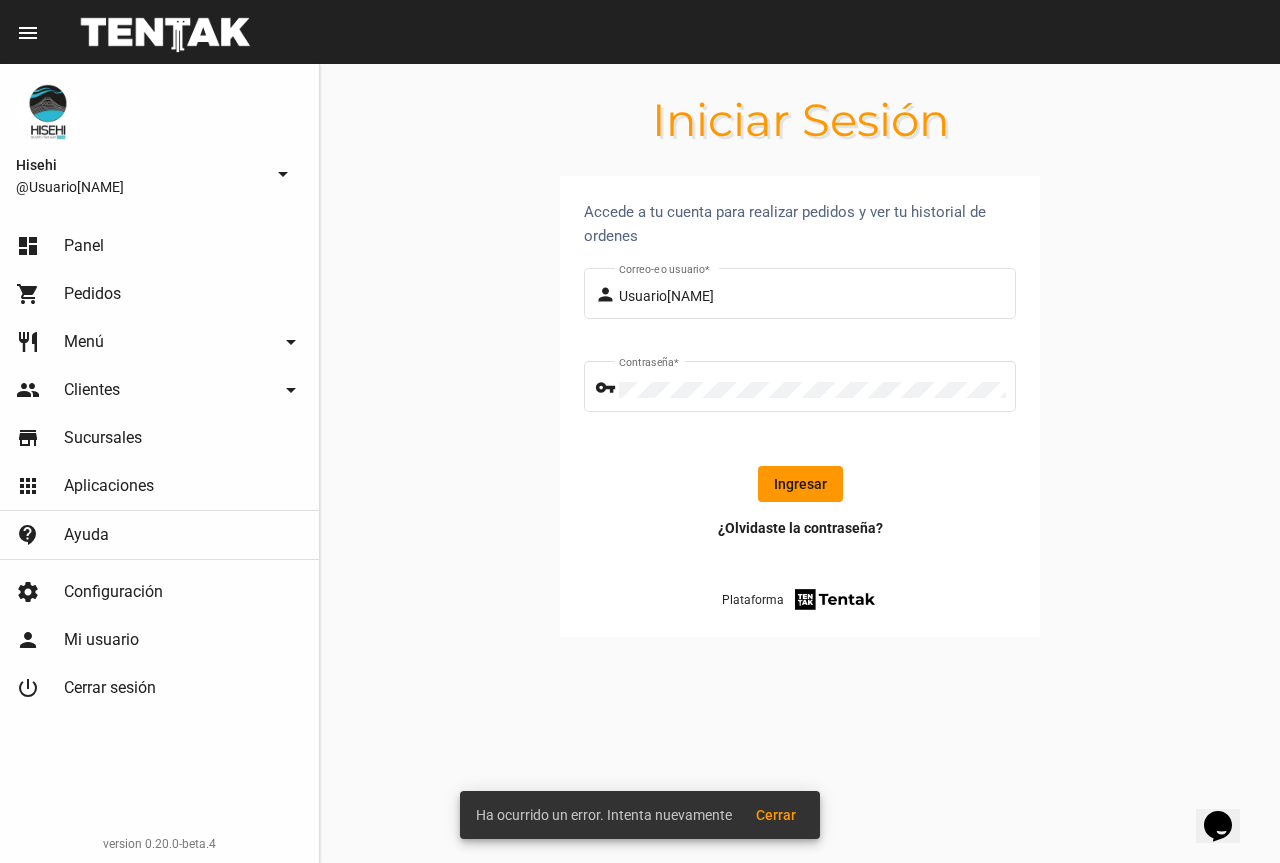 click on "Ingresar" at bounding box center [800, 484] 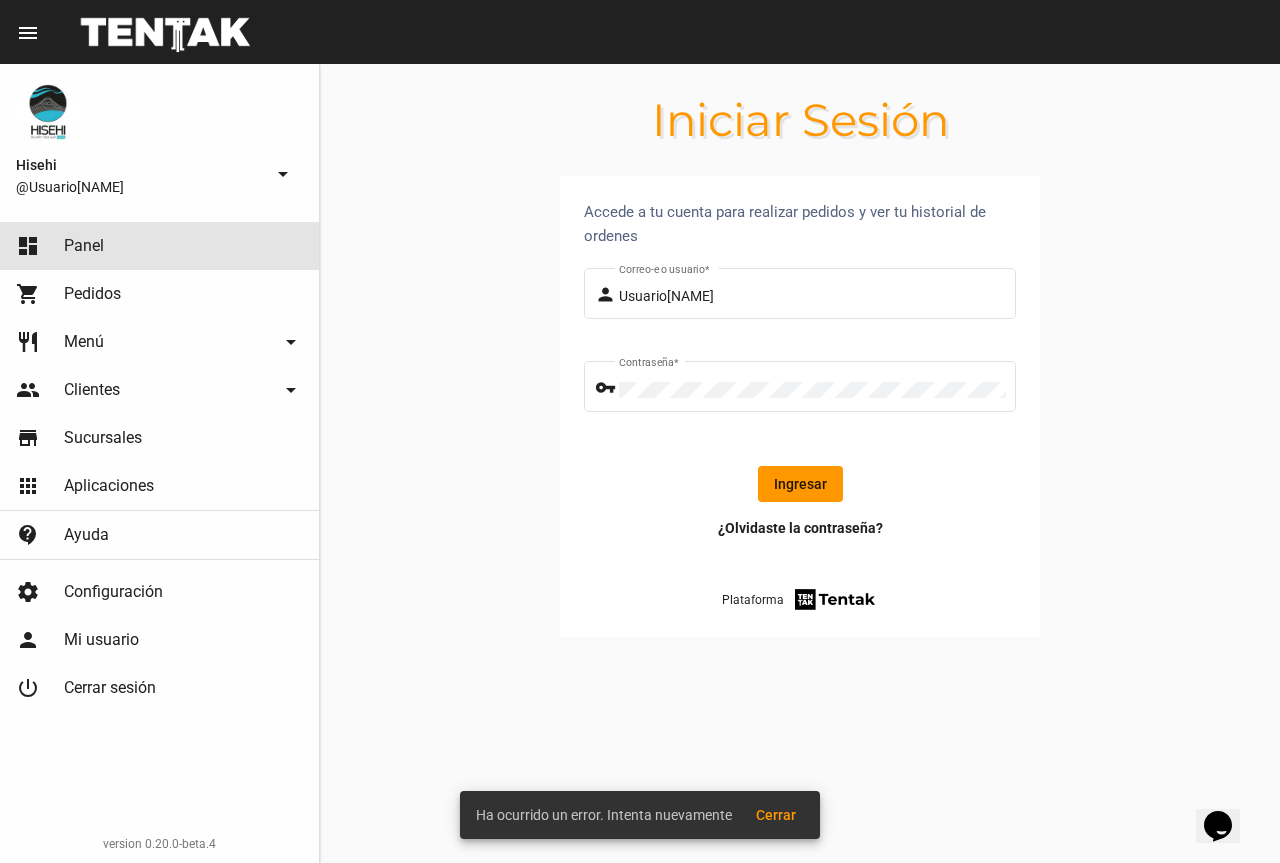 click on "dashboard Panel" at bounding box center [159, 246] 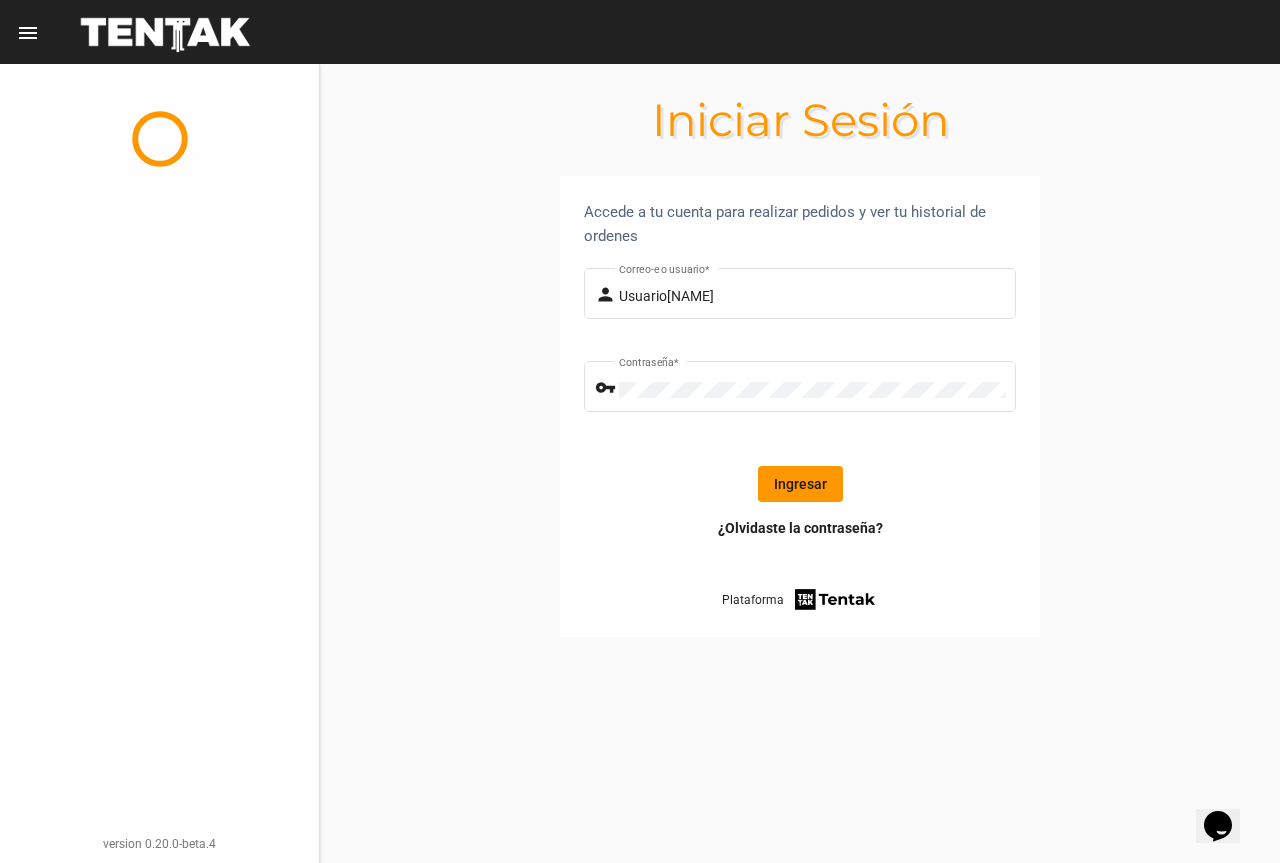click on "Ingresar" at bounding box center (800, 484) 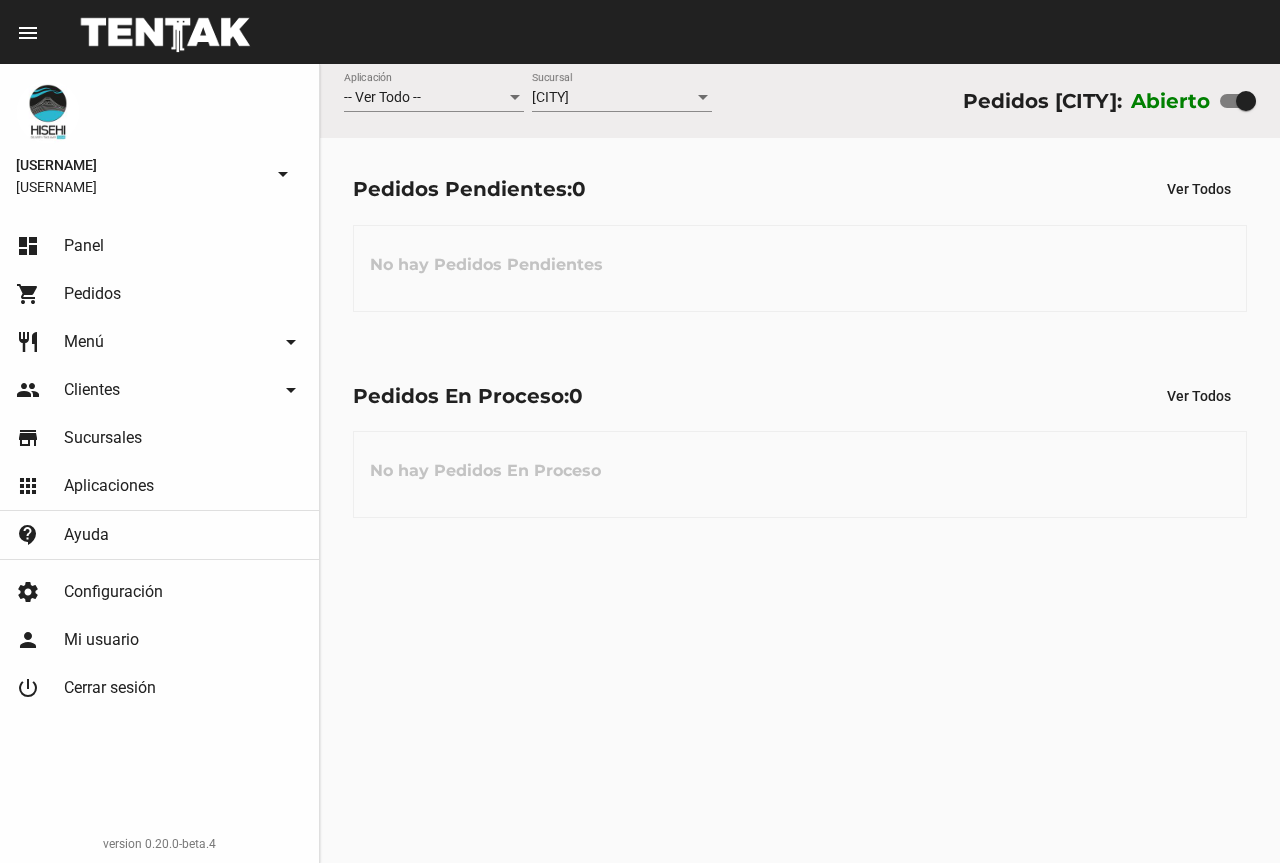 scroll, scrollTop: 0, scrollLeft: 0, axis: both 